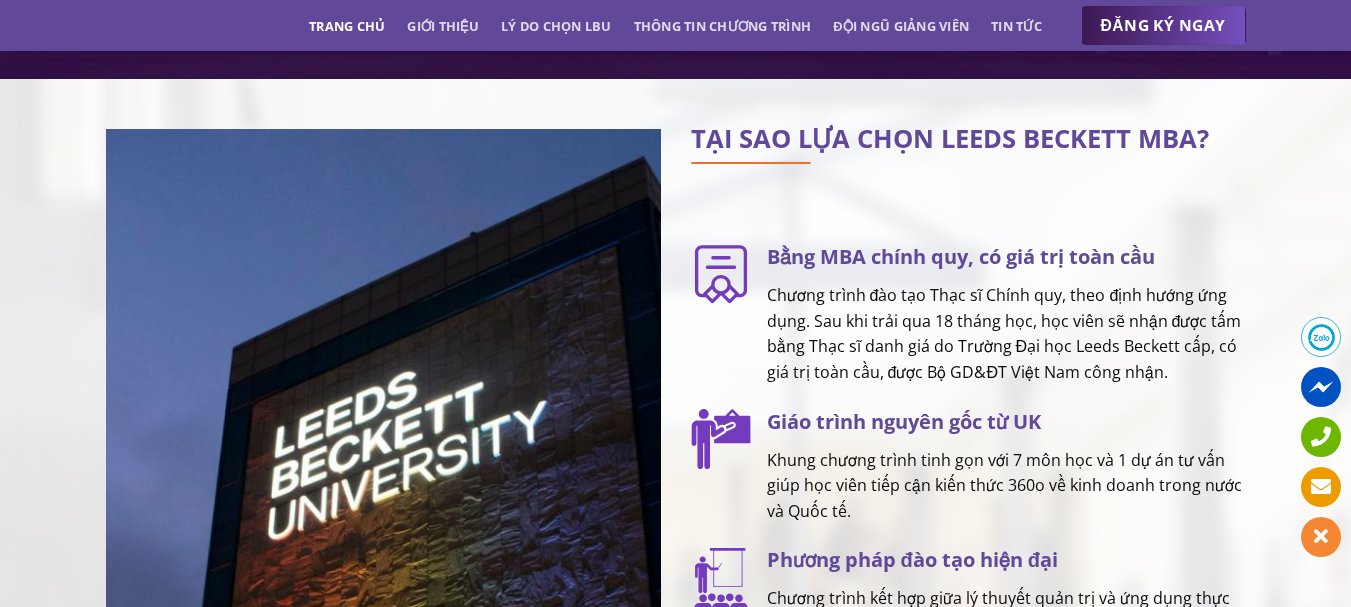 scroll, scrollTop: 2000, scrollLeft: 0, axis: vertical 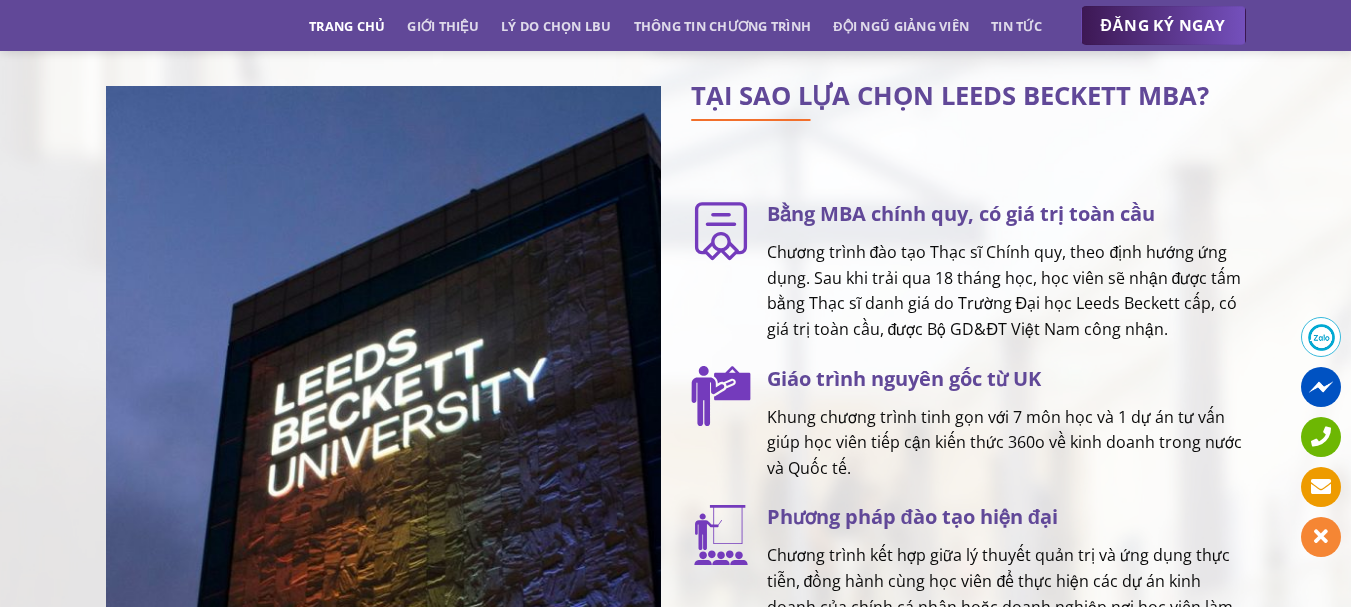 click on "Chương trình đào tạo Thạc sĩ Chính quy, theo định hướng ứng dụng. Sau khi trải qua 18 tháng học, học viên sẽ nhận được tấm bằng Thạc sĩ danh giá do Trường Đại học Leeds Beckett cấp, có giá trị toàn cầu, được Bộ GD&ĐT Việt Nam công nhận." at bounding box center (1006, 291) 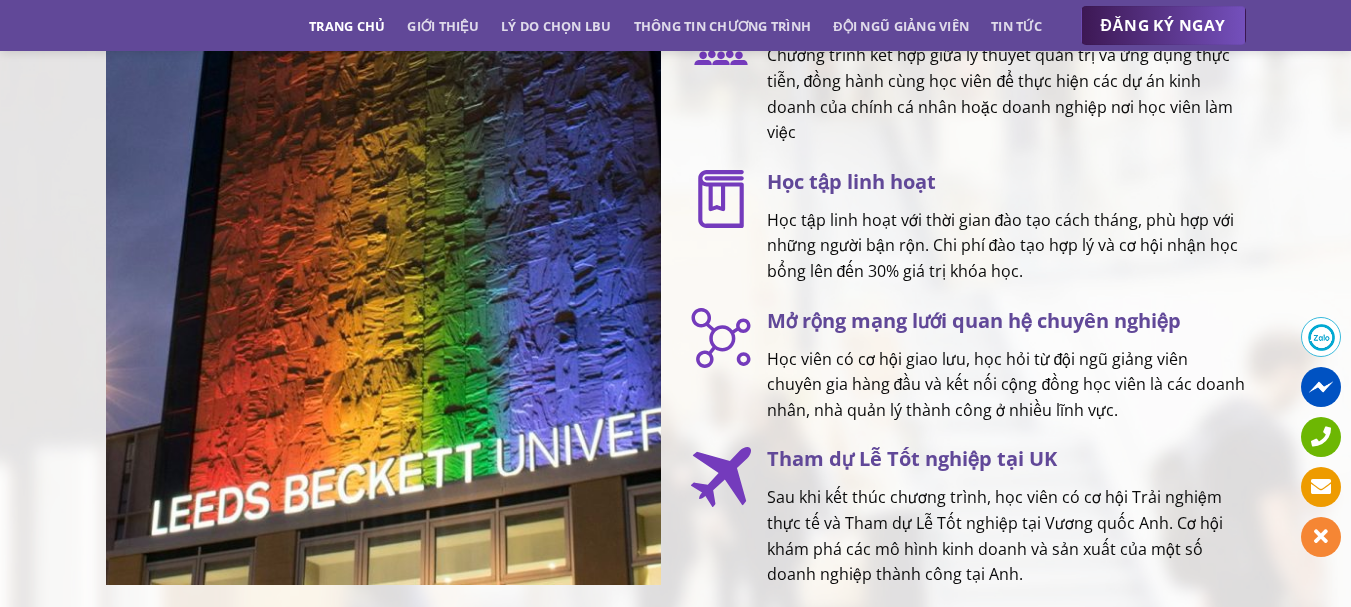 scroll, scrollTop: 2943, scrollLeft: 0, axis: vertical 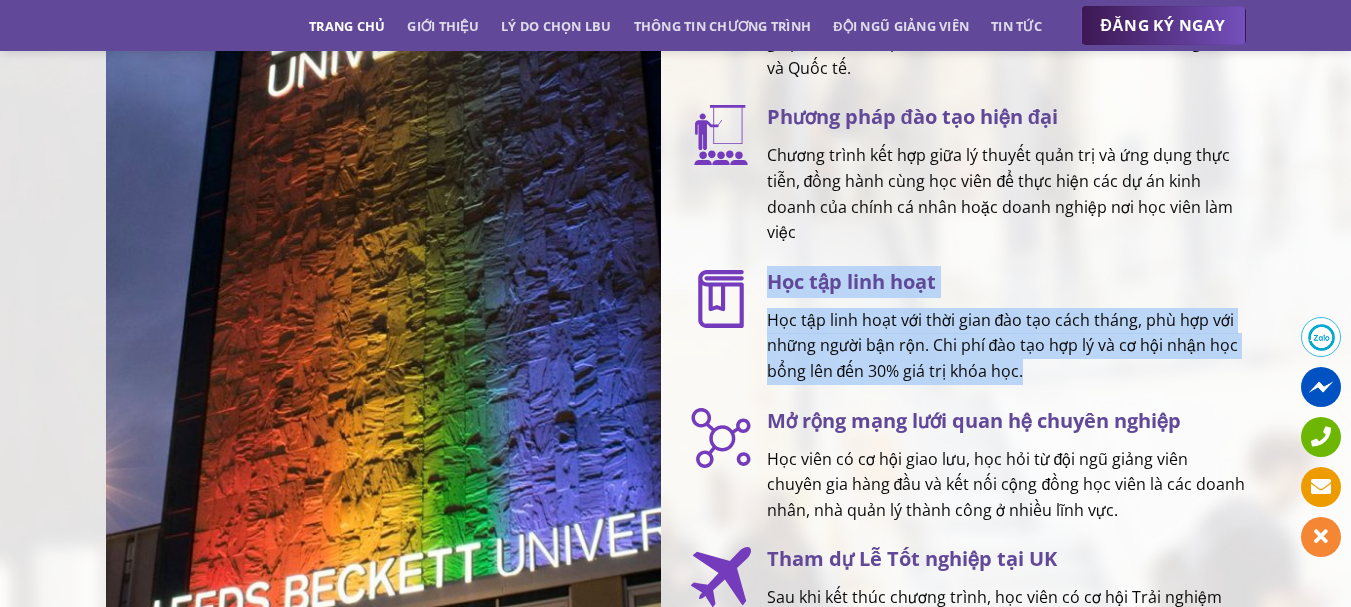 drag, startPoint x: 772, startPoint y: 281, endPoint x: 1032, endPoint y: 375, distance: 276.4706 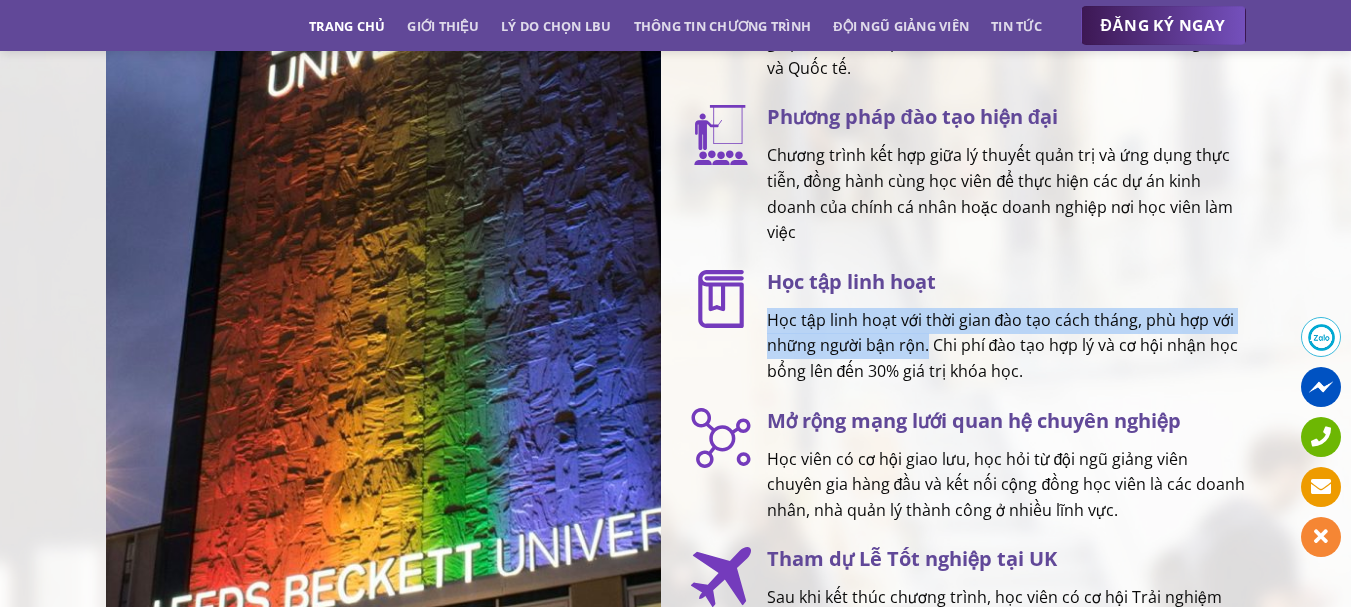 drag, startPoint x: 772, startPoint y: 319, endPoint x: 928, endPoint y: 346, distance: 158.31929 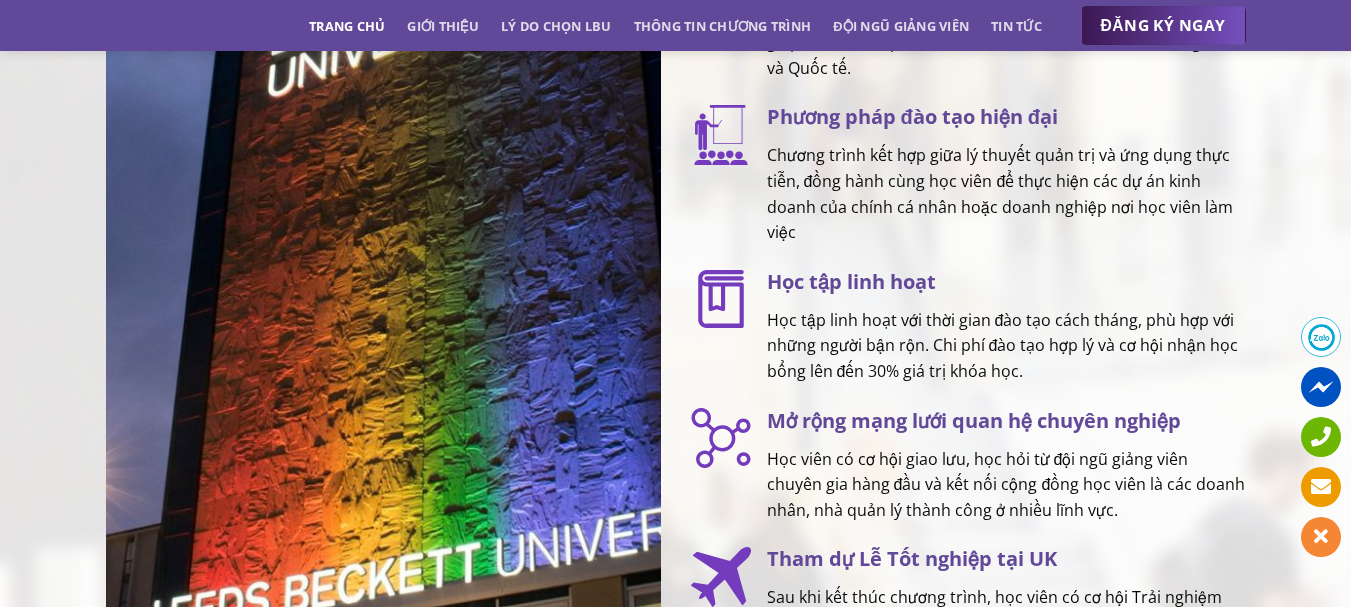 click on "Học tập linh hoạt" at bounding box center (1006, 282) 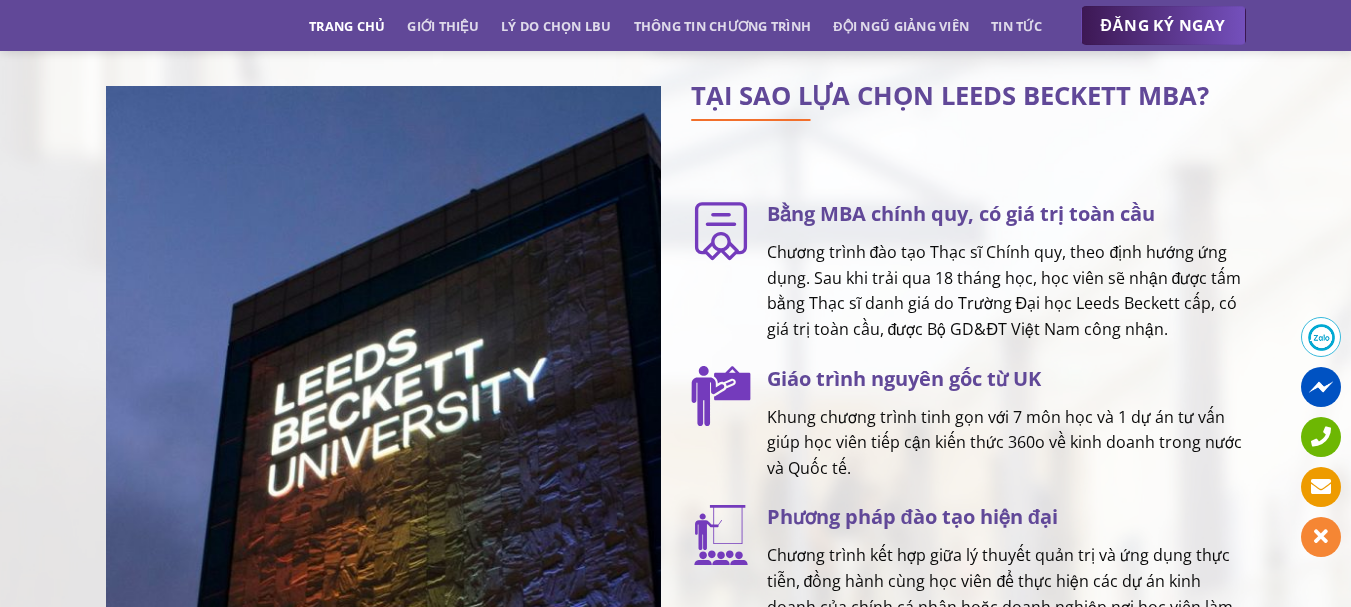 click on "Chương trình đào tạo Thạc sĩ Chính quy, theo định hướng ứng dụng. Sau khi trải qua 18 tháng học, học viên sẽ nhận được tấm bằng Thạc sĩ danh giá do Trường Đại học Leeds Beckett cấp, có giá trị toàn cầu, được Bộ GD&ĐT Việt Nam công nhận." at bounding box center [1006, 291] 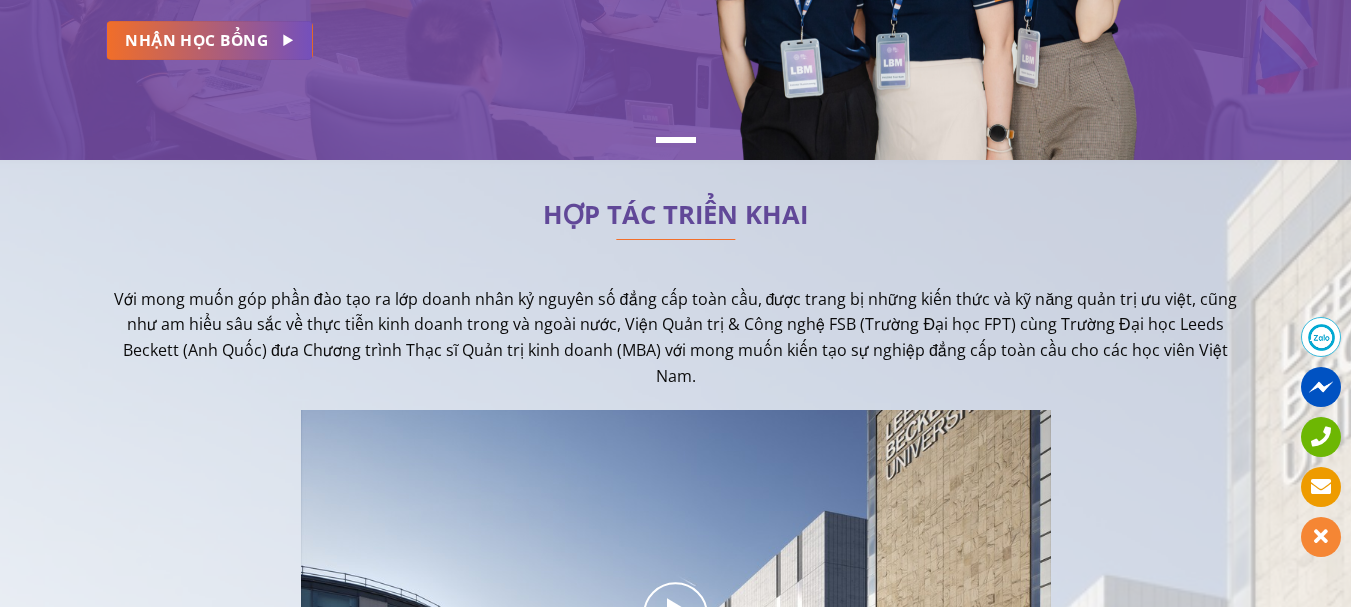 scroll, scrollTop: 700, scrollLeft: 0, axis: vertical 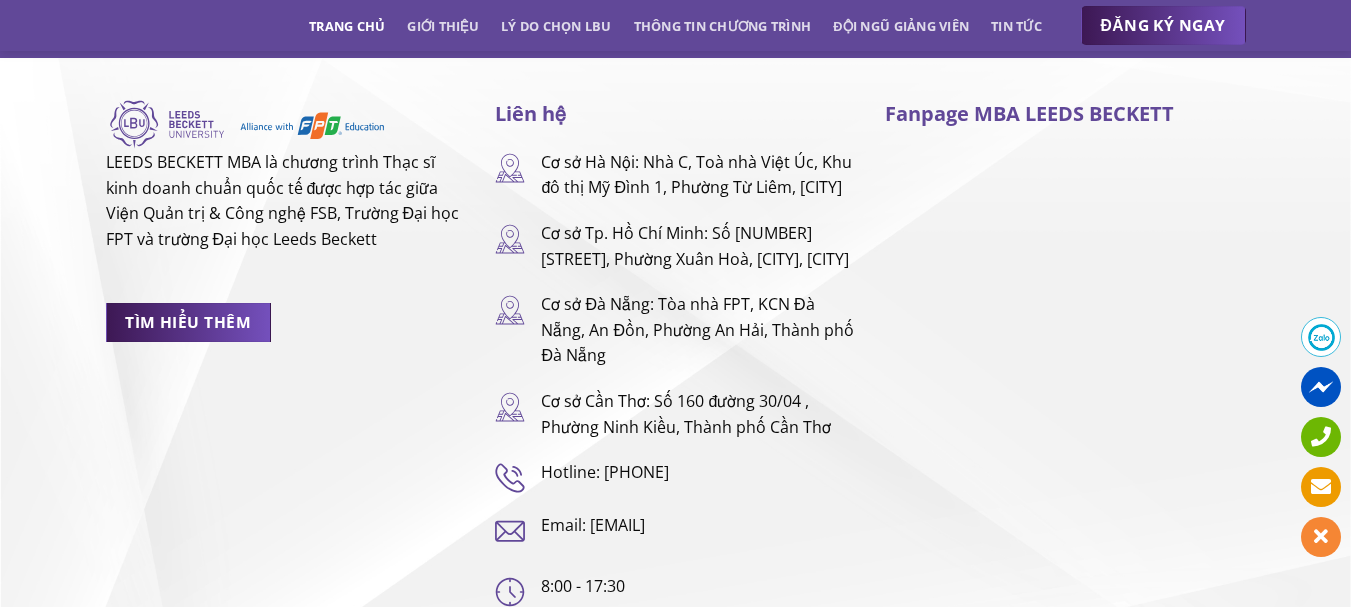 drag, startPoint x: 647, startPoint y: 161, endPoint x: 648, endPoint y: 211, distance: 50.01 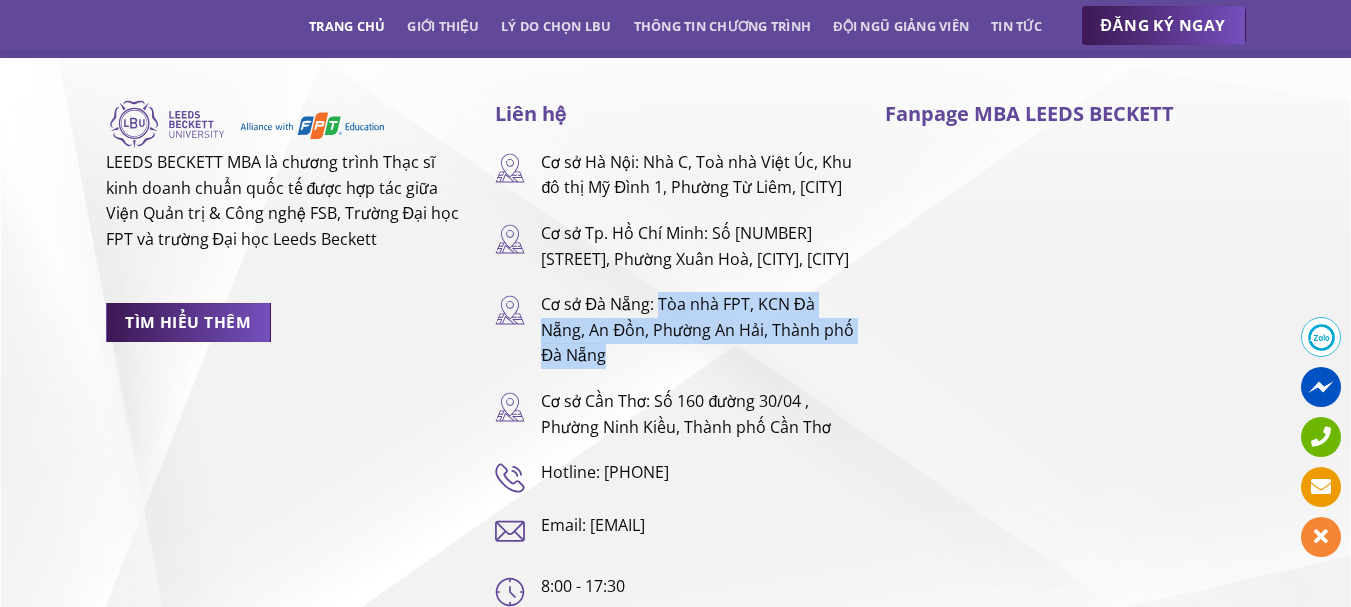 drag, startPoint x: 661, startPoint y: 354, endPoint x: 669, endPoint y: 397, distance: 43.737854 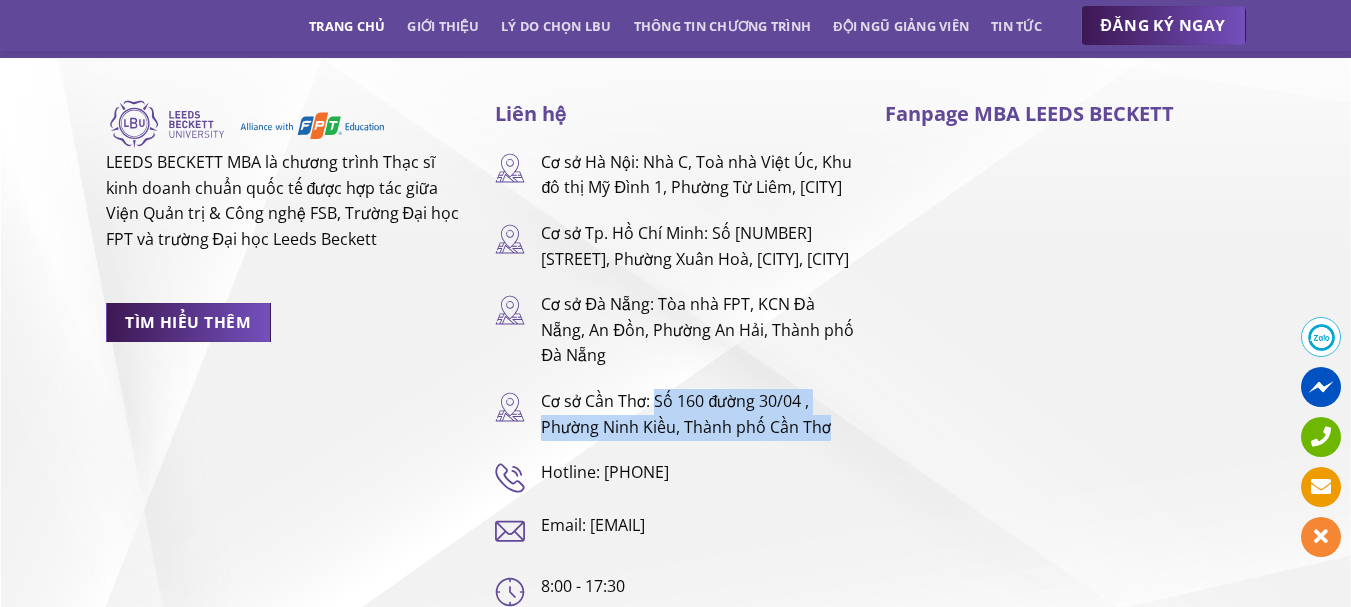 drag, startPoint x: 656, startPoint y: 452, endPoint x: 831, endPoint y: 481, distance: 177.38658 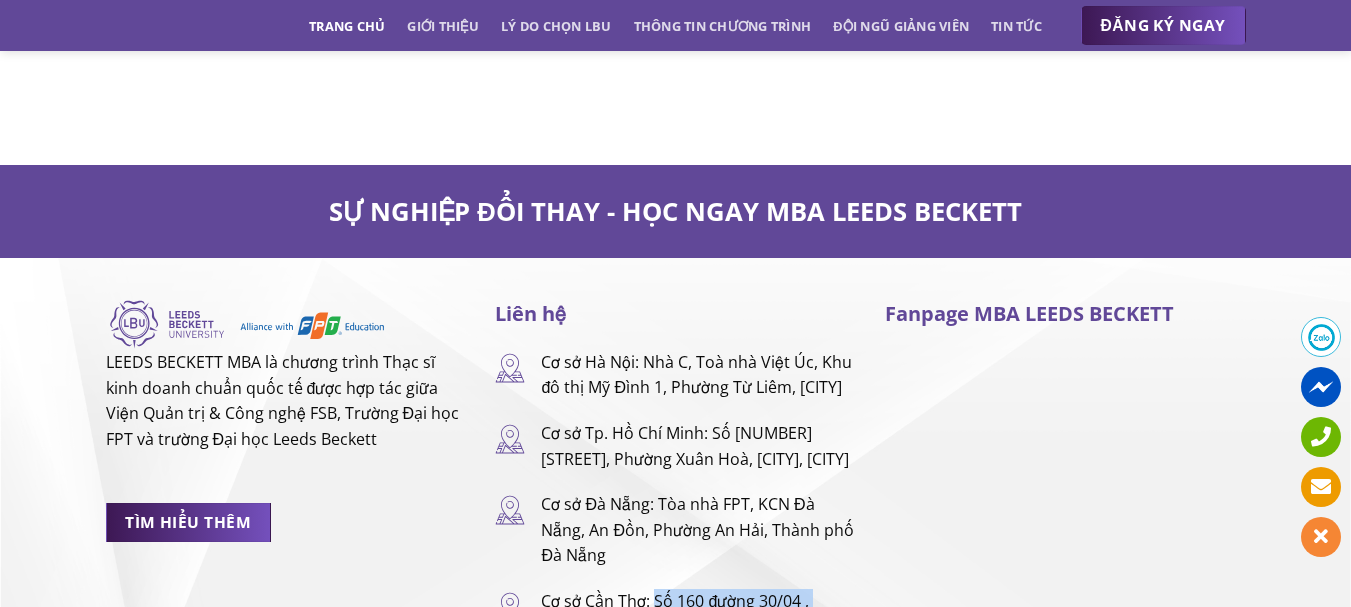 scroll, scrollTop: 12502, scrollLeft: 0, axis: vertical 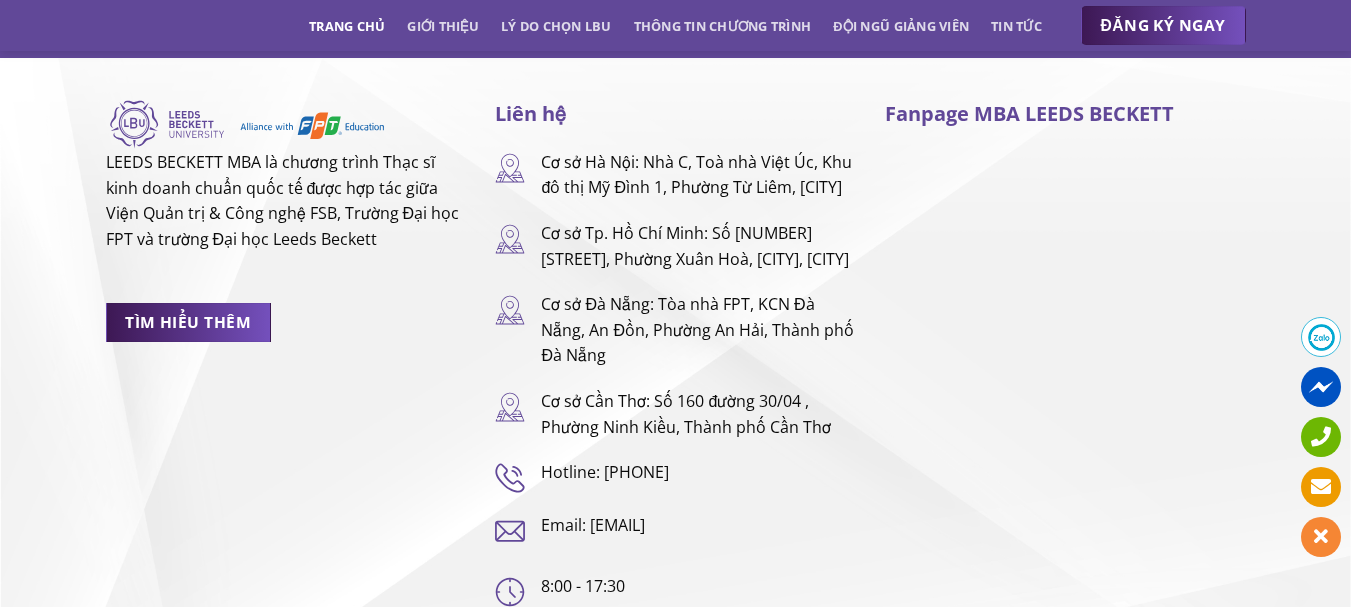 click on "Cơ sở Tp. Hồ Chí Minh: Số 5 Nguyễn Gia Thiều, Phường Xuân Hoà, Thành Phố Hồ Chí Minh" at bounding box center [698, 246] 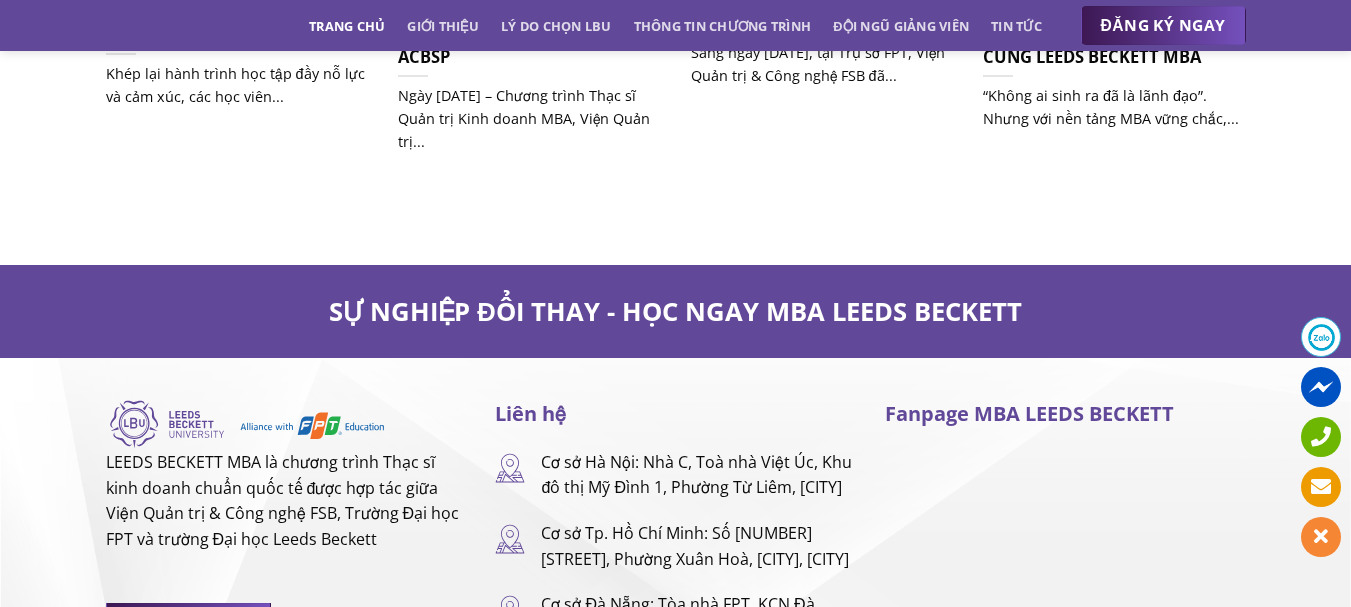 scroll, scrollTop: 11702, scrollLeft: 0, axis: vertical 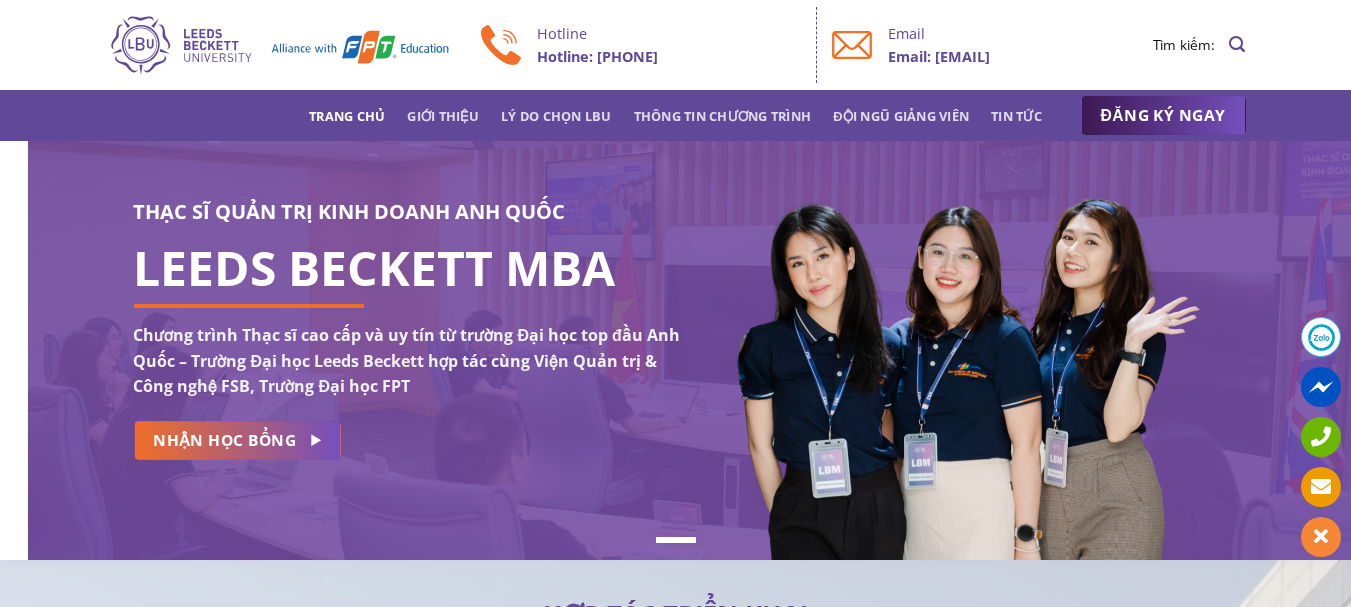 click on "THẠC SĨ QUẢN TRỊ KINH DOANH ANH QUỐC
LEEDS BECKETT MBA
Chương trình Thạc sĩ cao cấp và uy tín từ trường Đại học top đầu Anh Quốc – Trường Đại học Leeds Beckett hợp tác cùng Viện Quản trị & Công nghệ FSB, Trường Đại học FPT
NHẬN HỌC BỔNG" at bounding box center [675, 350] 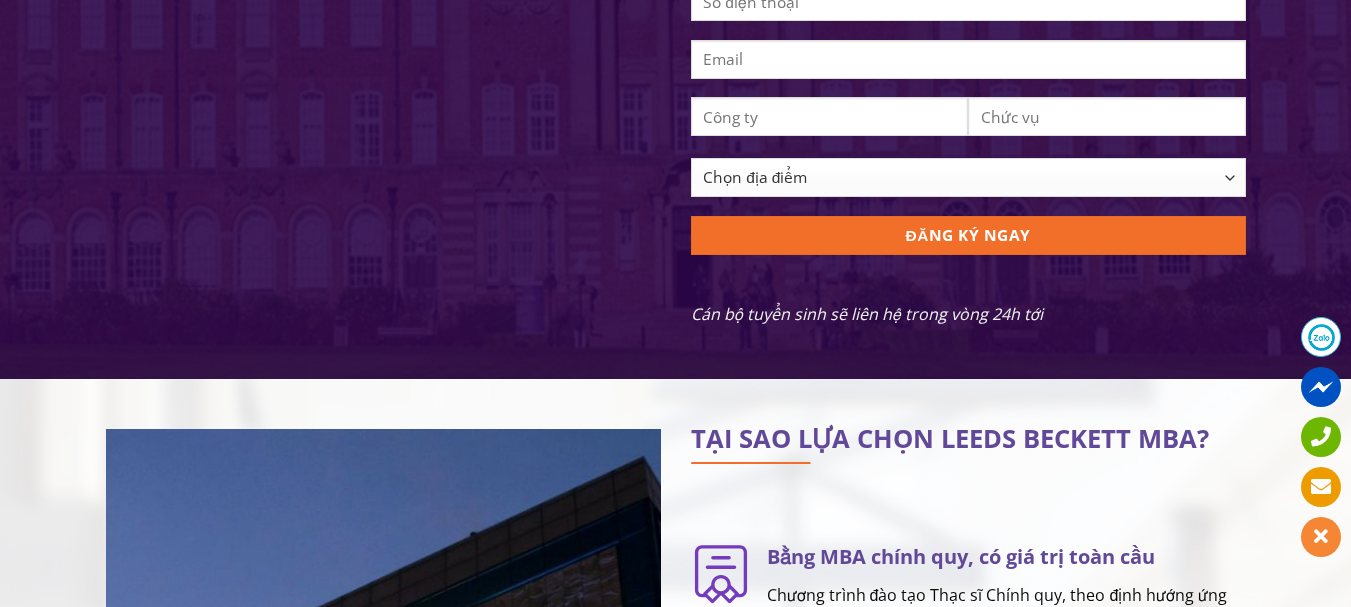 scroll, scrollTop: 2500, scrollLeft: 0, axis: vertical 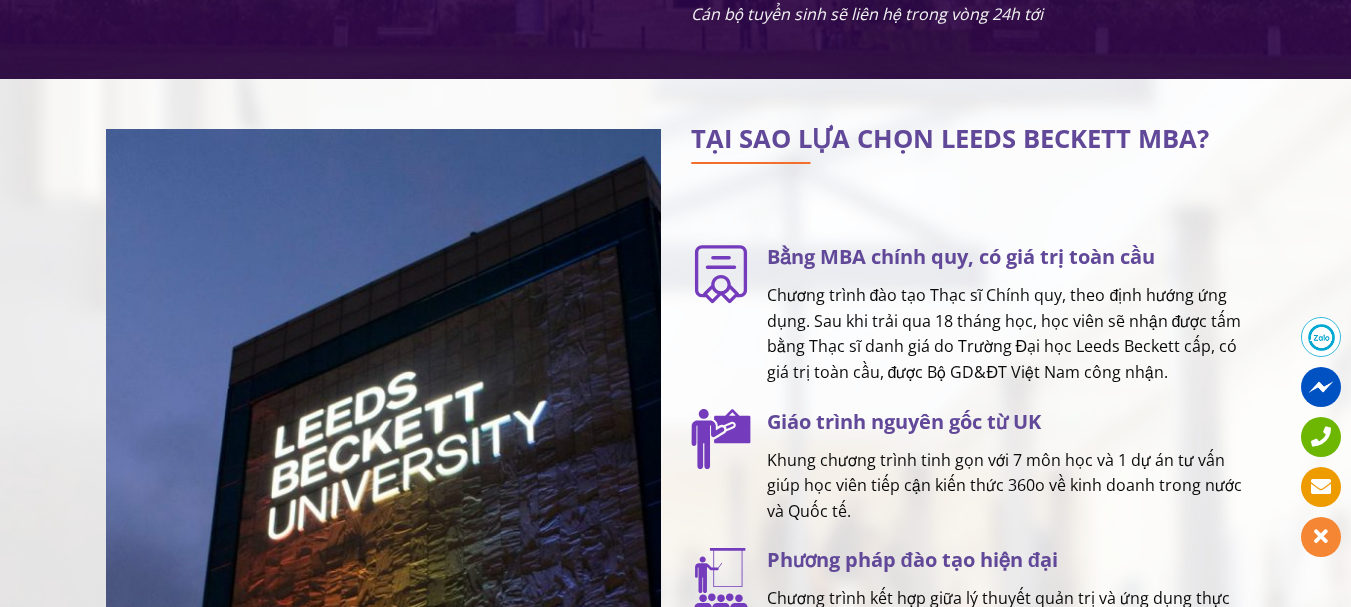 click on "Chương trình đào tạo Thạc sĩ Chính quy, theo định hướng ứng dụng. Sau khi trải qua 18 tháng học, học viên sẽ nhận được tấm bằng Thạc sĩ danh giá do Trường Đại học Leeds Beckett cấp, có giá trị toàn cầu, được Bộ GD&ĐT Việt Nam công nhận." at bounding box center (1006, 334) 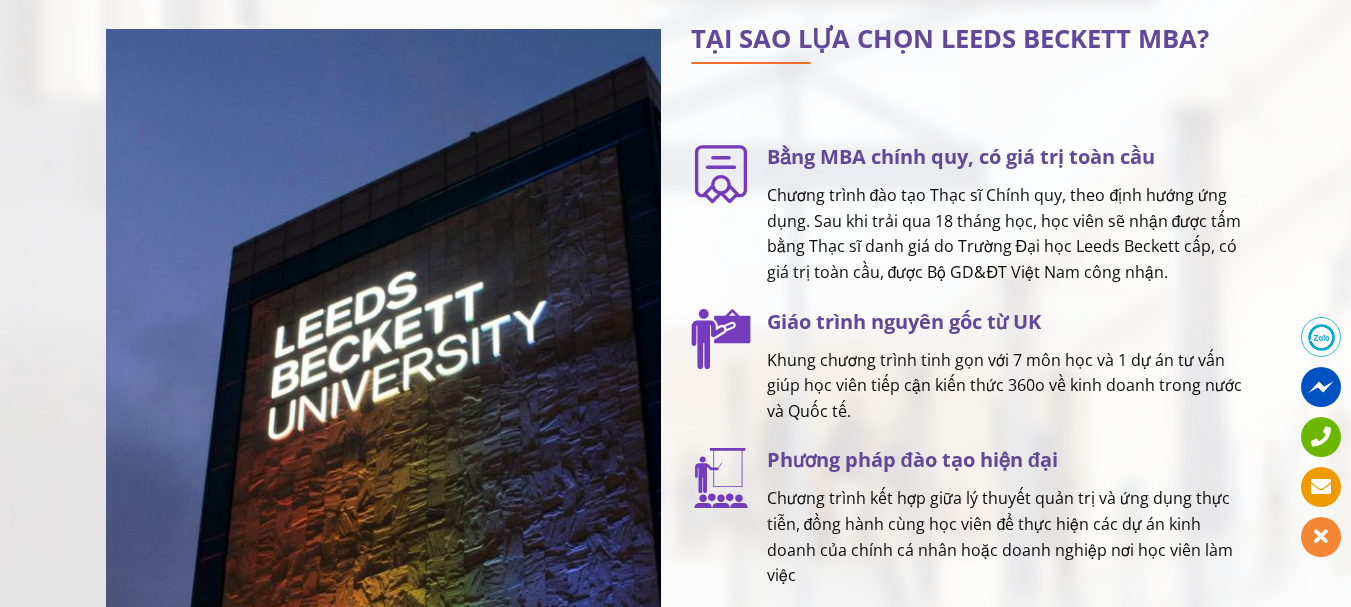 scroll, scrollTop: 2500, scrollLeft: 0, axis: vertical 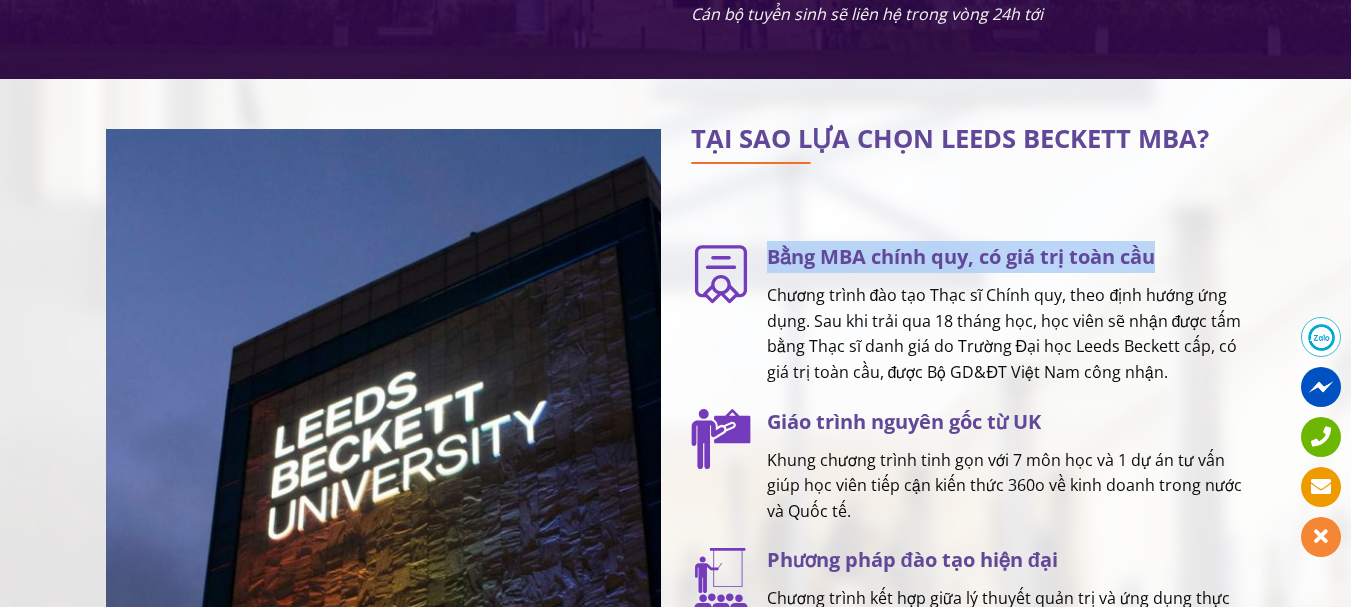 drag, startPoint x: 768, startPoint y: 254, endPoint x: 1156, endPoint y: 249, distance: 388.03223 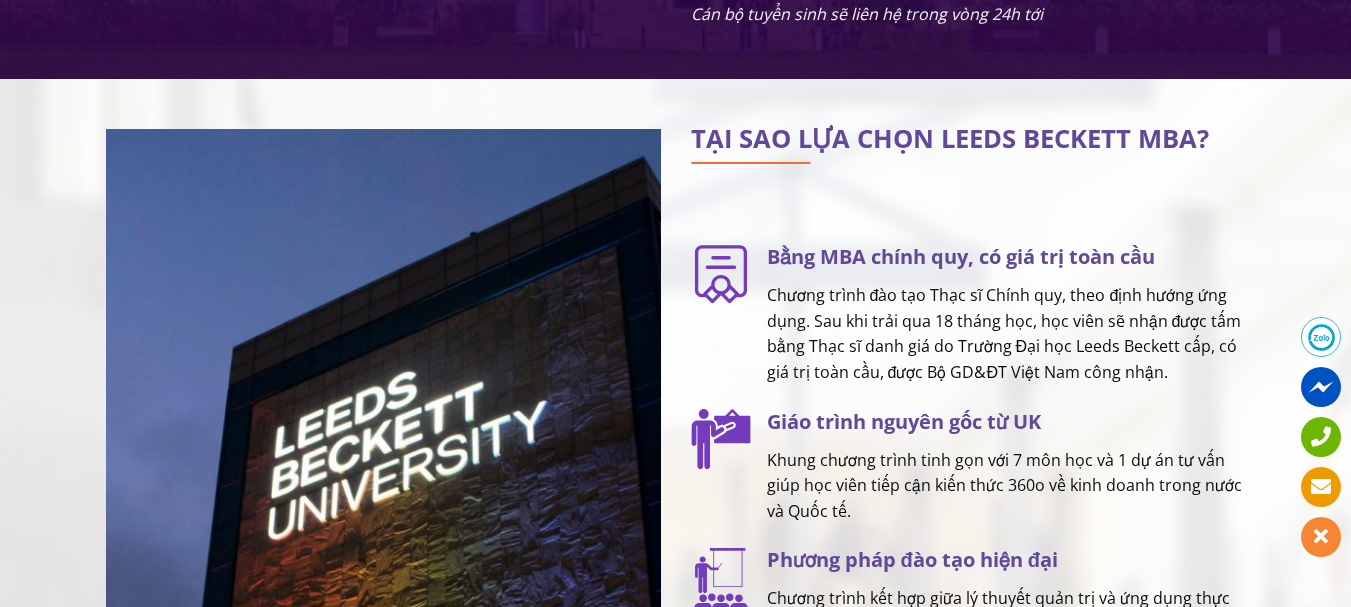 click on "Chương trình đào tạo Thạc sĩ Chính quy, theo định hướng ứng dụng. Sau khi trải qua 18 tháng học, học viên sẽ nhận được tấm bằng Thạc sĩ danh giá do Trường Đại học Leeds Beckett cấp, có giá trị toàn cầu, được Bộ GD&ĐT Việt Nam công nhận." at bounding box center (1006, 334) 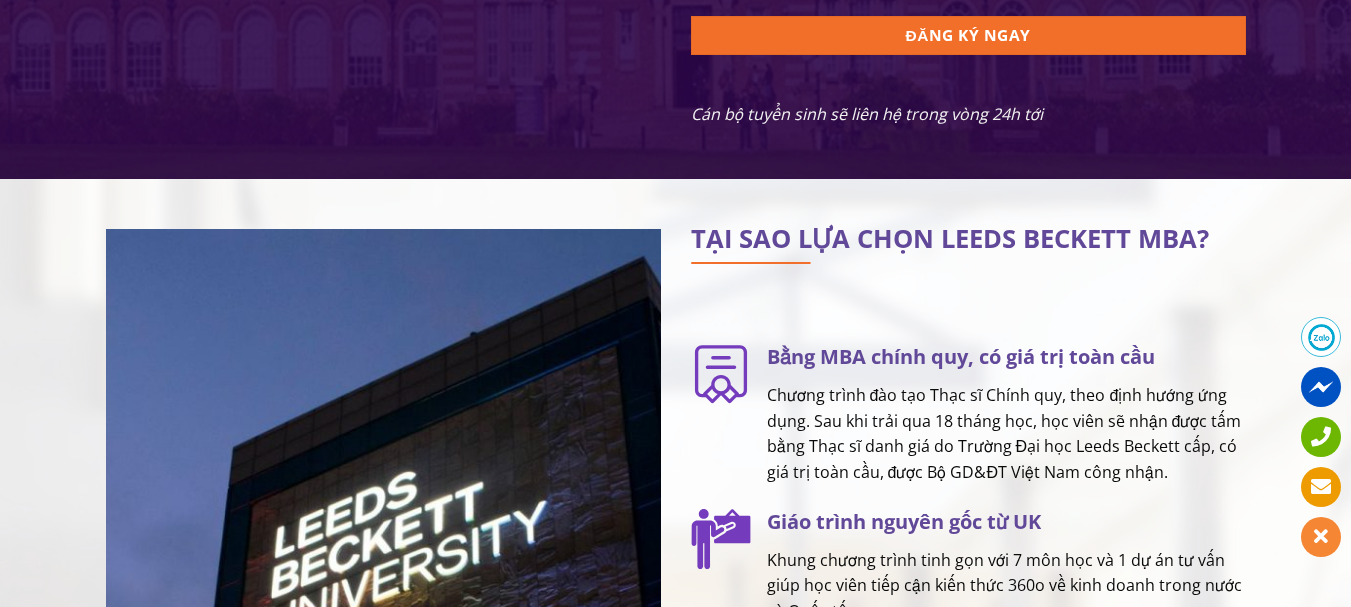 scroll, scrollTop: 2500, scrollLeft: 0, axis: vertical 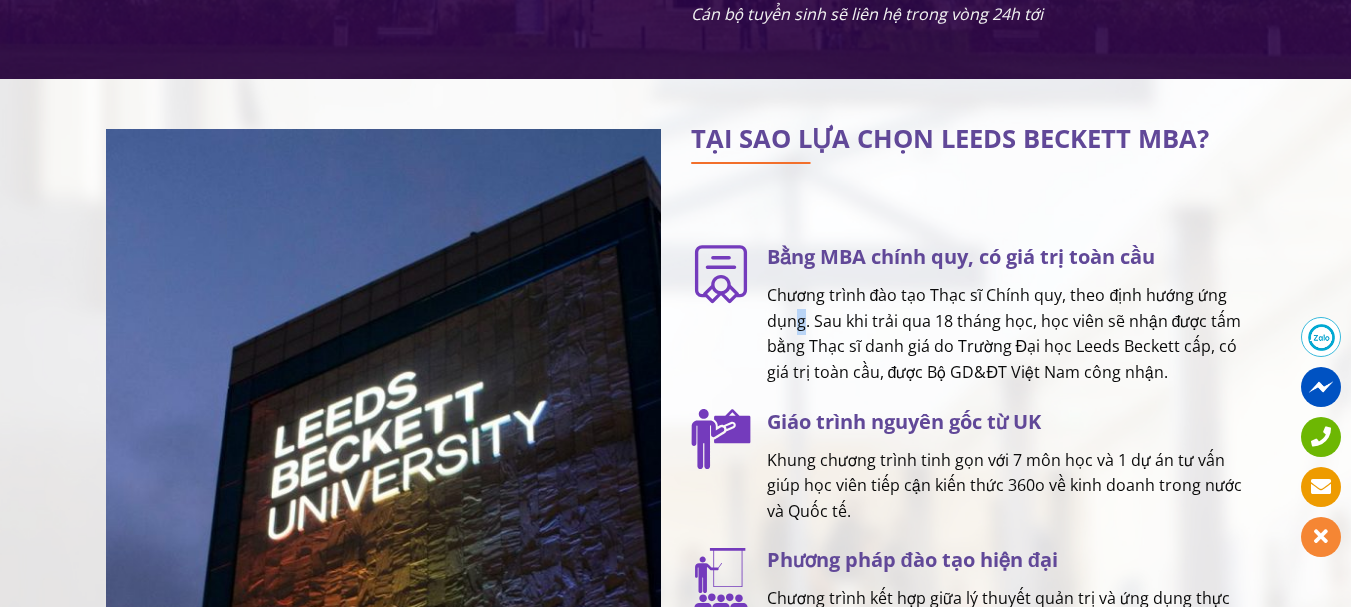 click on "Chương trình đào tạo Thạc sĩ Chính quy, theo định hướng ứng dụng. Sau khi trải qua 18 tháng học, học viên sẽ nhận được tấm bằng Thạc sĩ danh giá do Trường Đại học Leeds Beckett cấp, có giá trị toàn cầu, được Bộ GD&ĐT Việt Nam công nhận." at bounding box center (1006, 334) 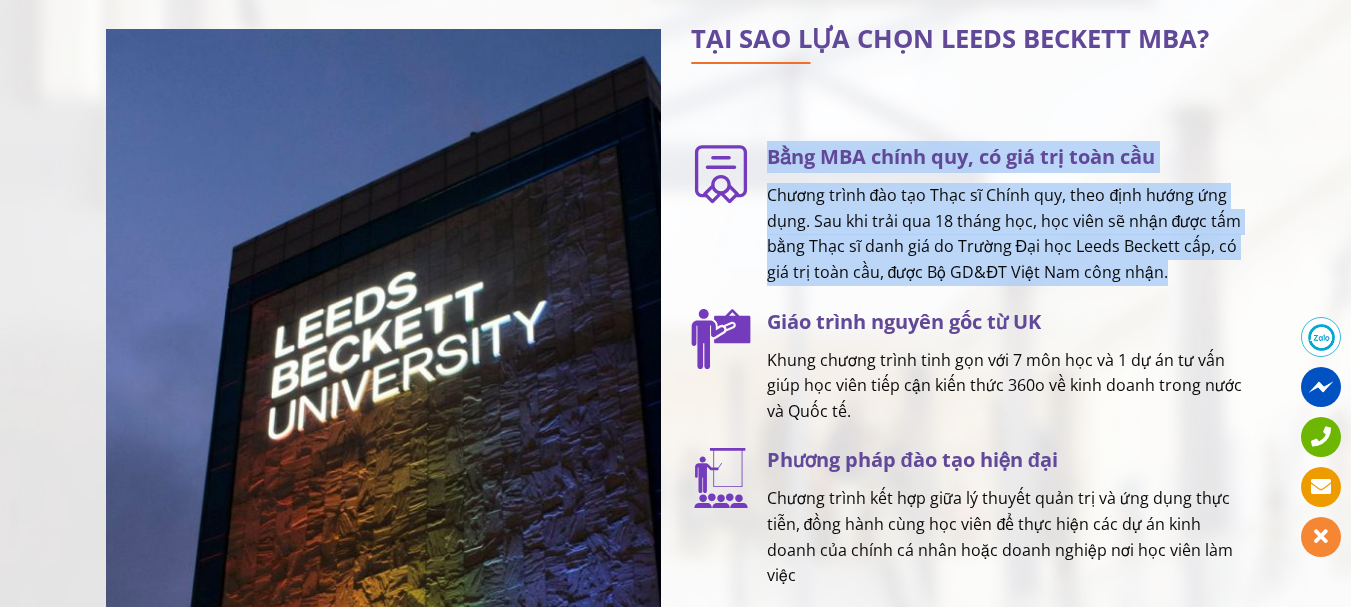 drag, startPoint x: 771, startPoint y: 158, endPoint x: 1186, endPoint y: 274, distance: 430.9072 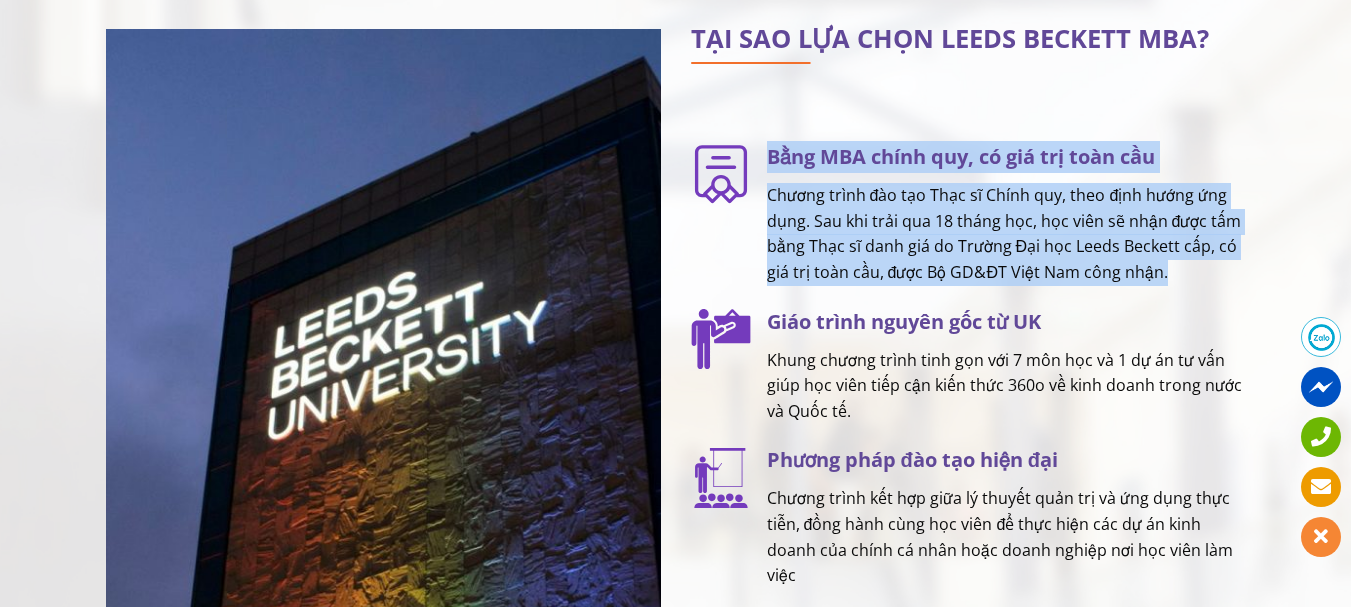 copy on "Bằng MBA chính quy, có giá trị toàn cầu
Chương trình đào tạo Thạc sĩ Chính quy, theo định hướng ứng dụng. Sau khi trải qua 18 tháng học, học viên sẽ nhận được tấm bằng Thạc sĩ danh giá do Trường Đại học Leeds Beckett cấp, có giá trị toàn cầu, được Bộ GD&ĐT Việt Nam công nhận." 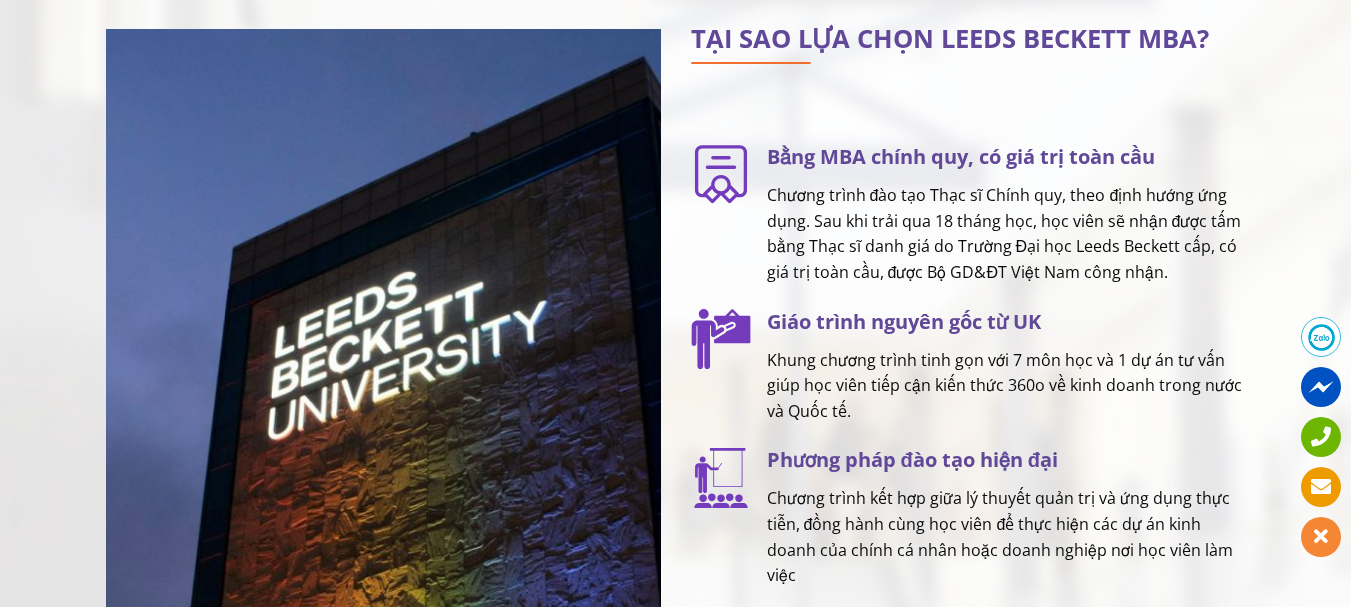 click on "Khung chương trình tinh gọn với 7 môn học và 1 dự án tư vấn giúp học viên tiếp cận kiến thức 360o về kinh doanh trong nước và Quốc tế." at bounding box center [1006, 386] 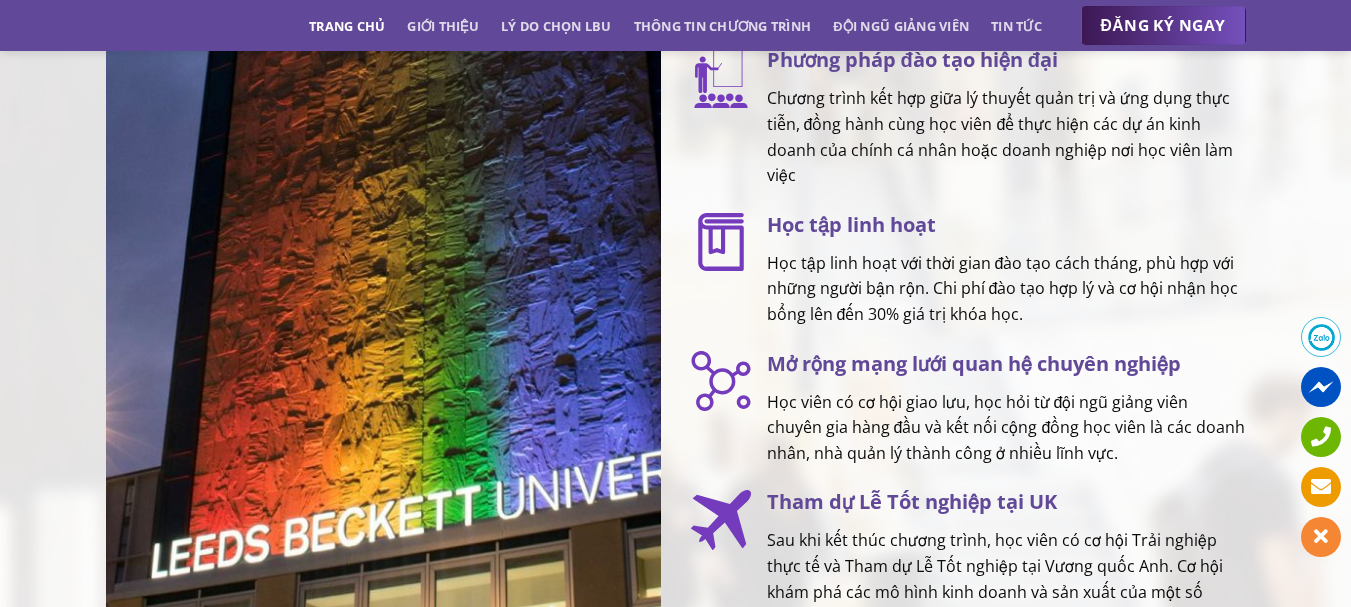 scroll, scrollTop: 2800, scrollLeft: 0, axis: vertical 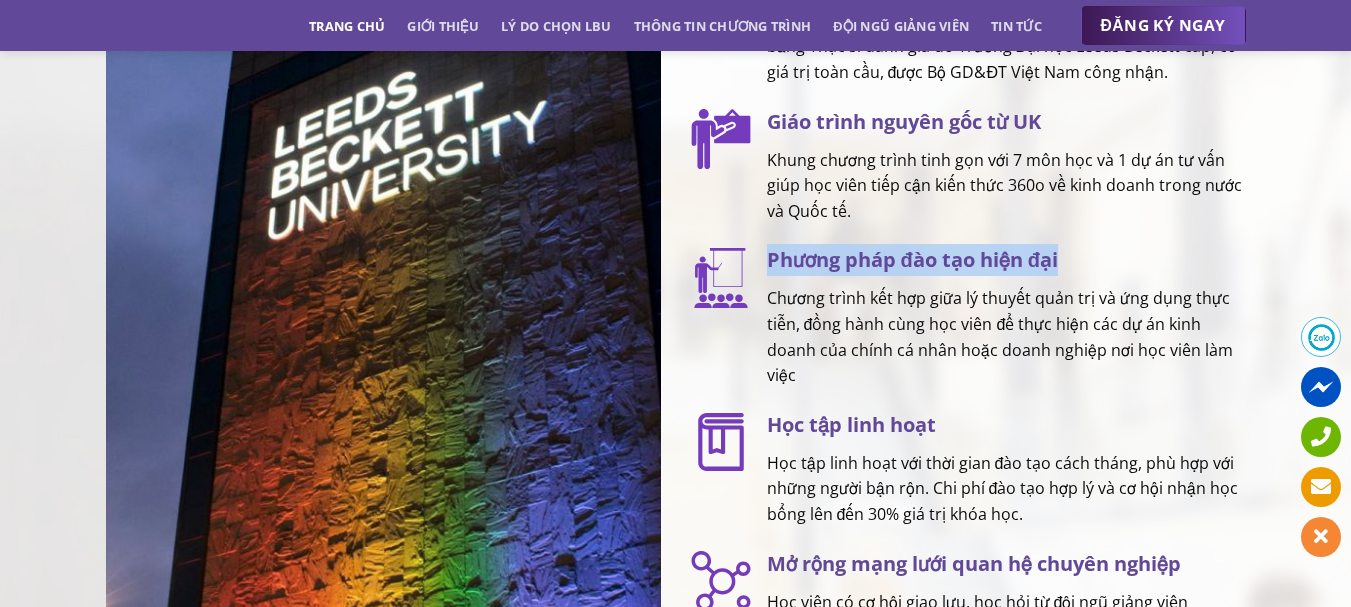 drag, startPoint x: 770, startPoint y: 255, endPoint x: 1092, endPoint y: 261, distance: 322.0559 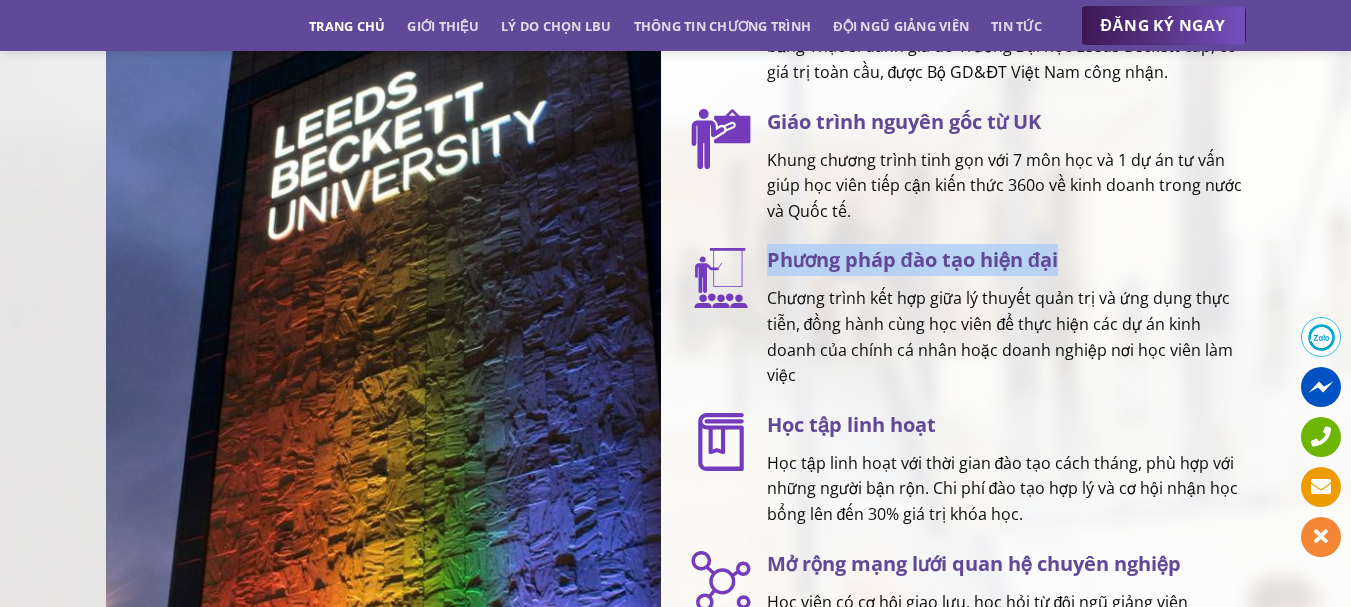 click on "Phương pháp đào tạo hiện đại" at bounding box center (1006, 260) 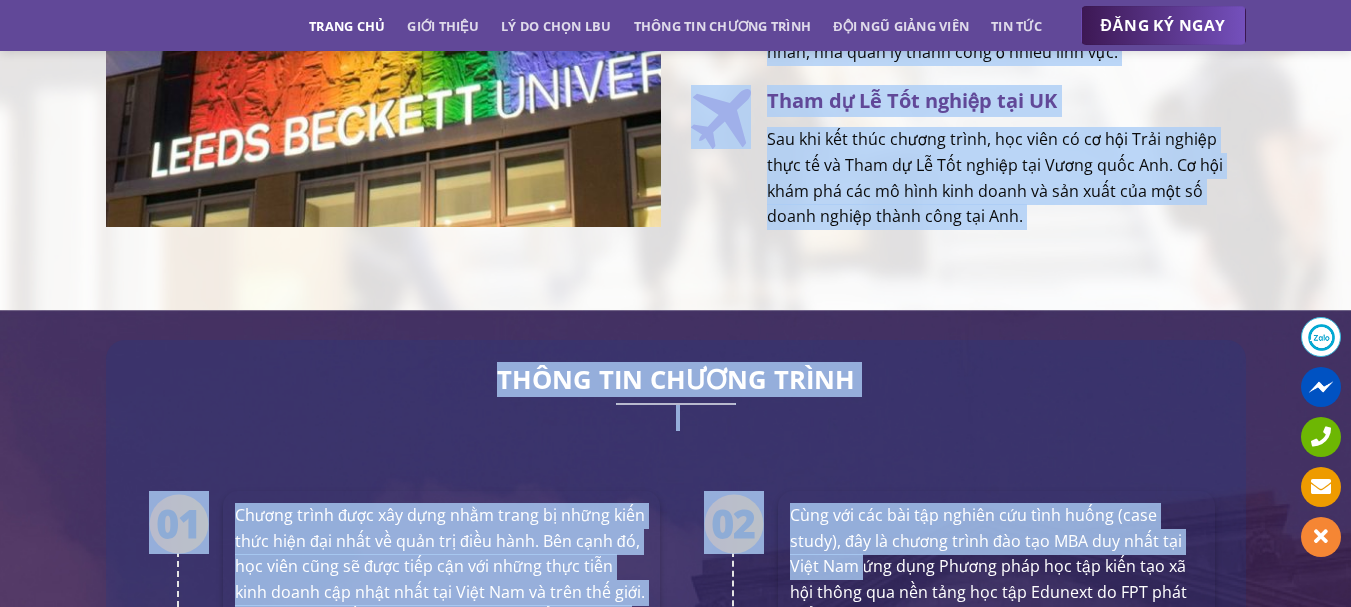 scroll, scrollTop: 3414, scrollLeft: 0, axis: vertical 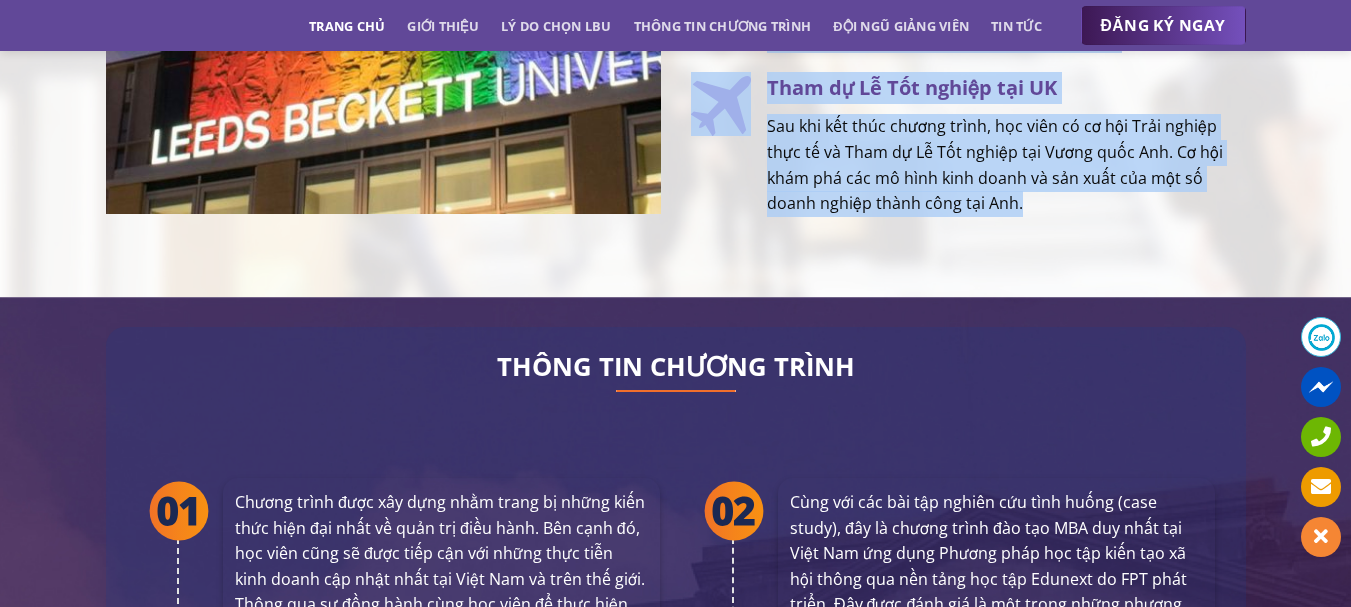 drag, startPoint x: 770, startPoint y: 256, endPoint x: 1027, endPoint y: 218, distance: 259.79416 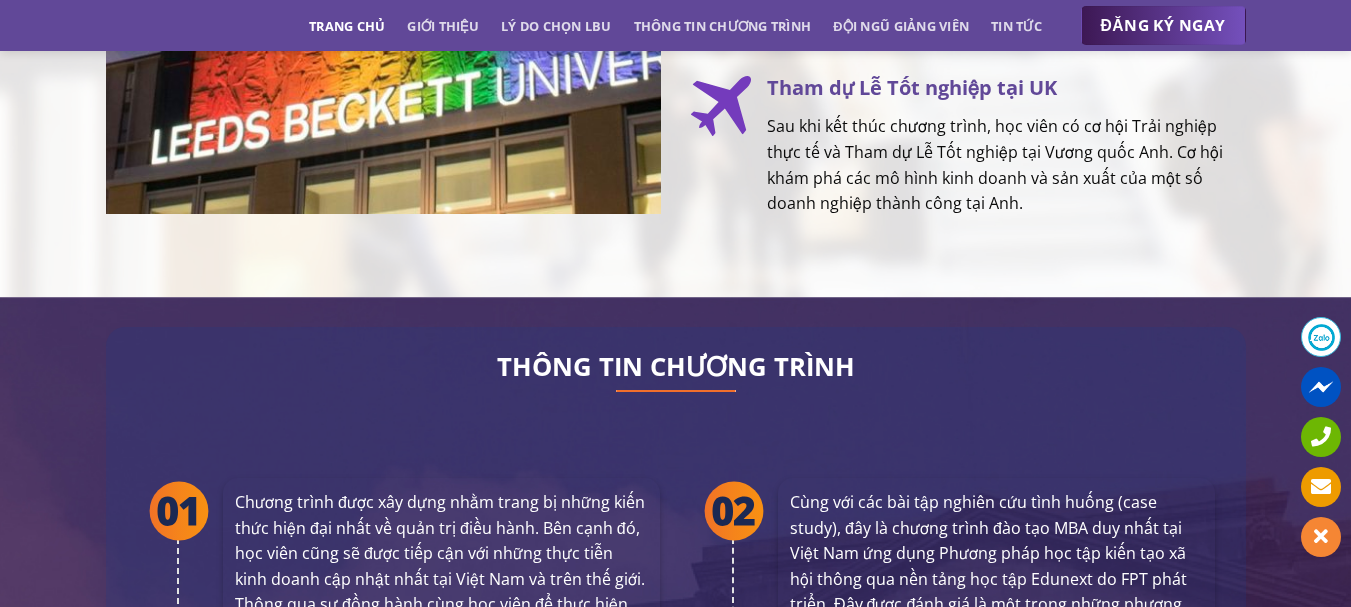 click on "THÔNG TIN CHƯƠNG TRÌNH
Chương trình được xây dựng nhằm trang bị những kiến thức hiện đại nhất về quản trị điều hành. Bên cạnh đó, học viên cũng sẽ được tiếp cận với những thực tiễn kinh doanh cập nhật nhất tại Việt Nam và trên thế giới. Thông qua sự đồng hành cùng học viên để thực hiện các dự án kinh doanh của chính cá nhân hoặc doanh nghiệp nơi học viên làm việc, khóa học giúp tận dụng tối đa kinh nghiệm vốn có của mỗi học viên, kích phát tiềm năng và truyền cảm hứng cho học viên phát huy tối đa năng lực lãnh đạo và quản lý." at bounding box center [676, 1009] 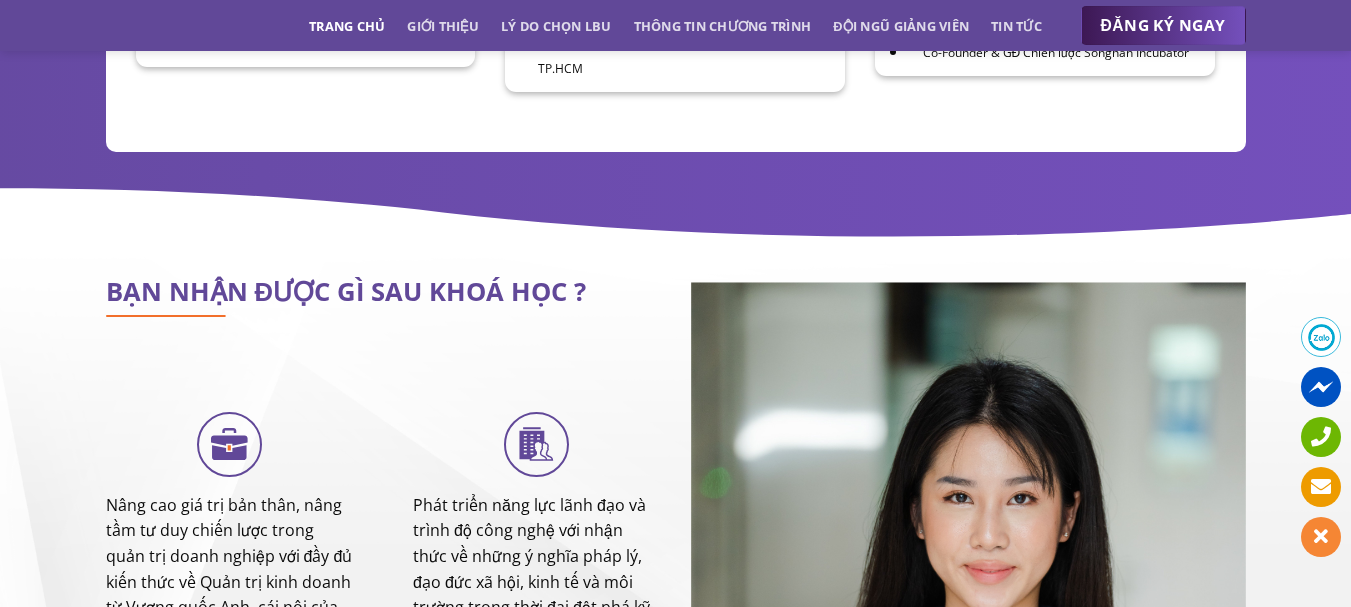 scroll, scrollTop: 7614, scrollLeft: 0, axis: vertical 